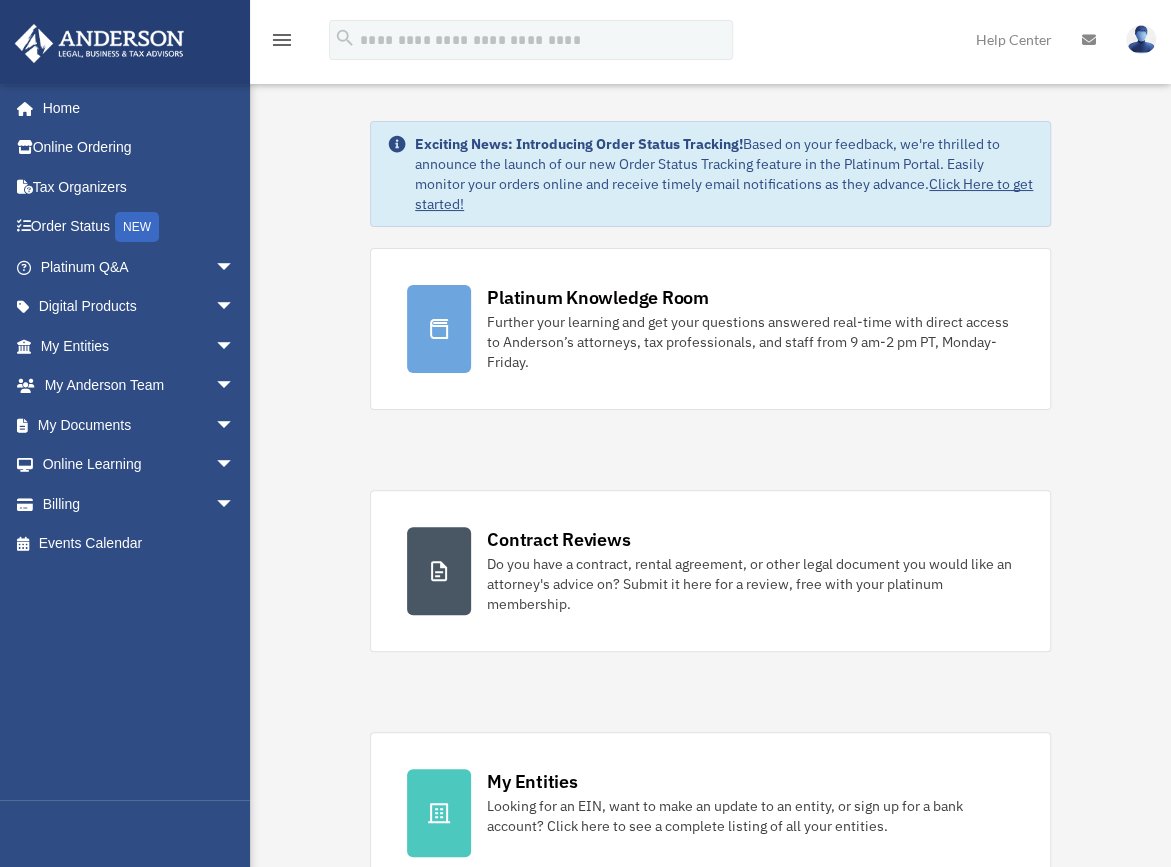scroll, scrollTop: 0, scrollLeft: 0, axis: both 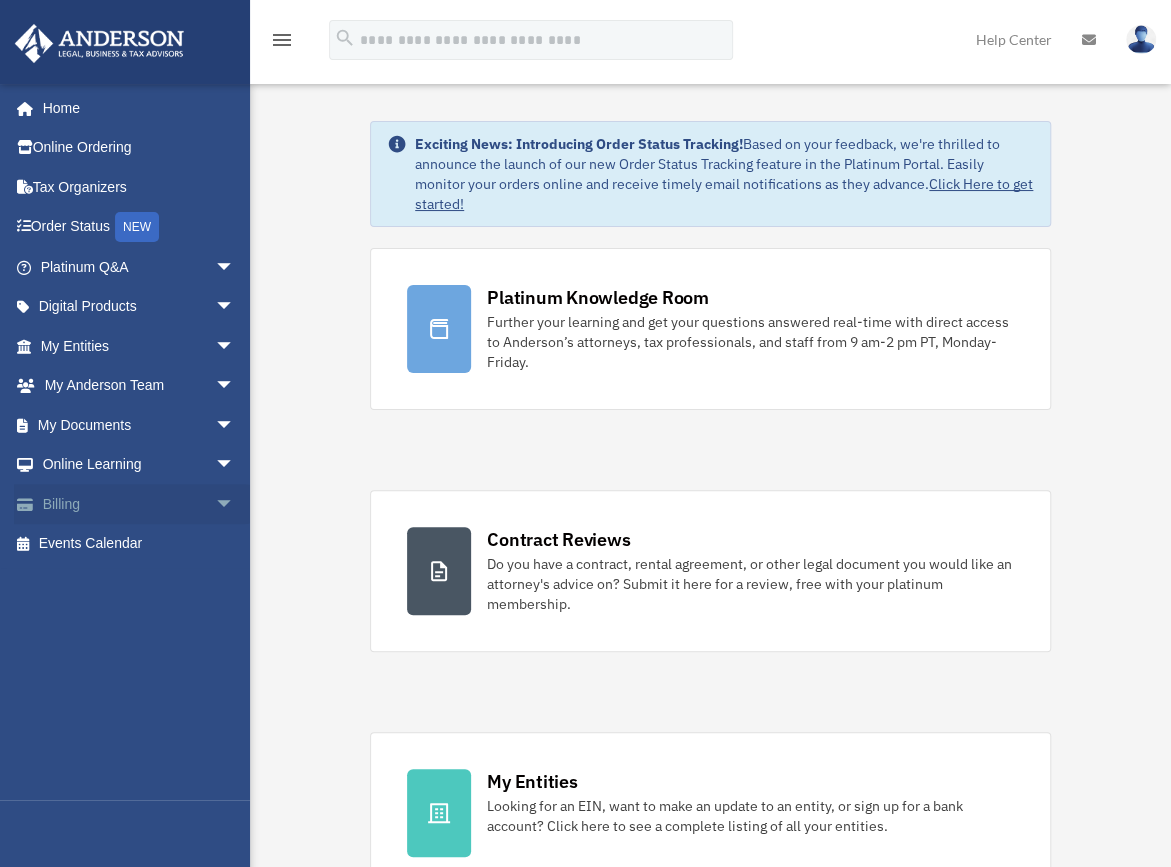 click on "Billing arrow_drop_down" at bounding box center (139, 504) 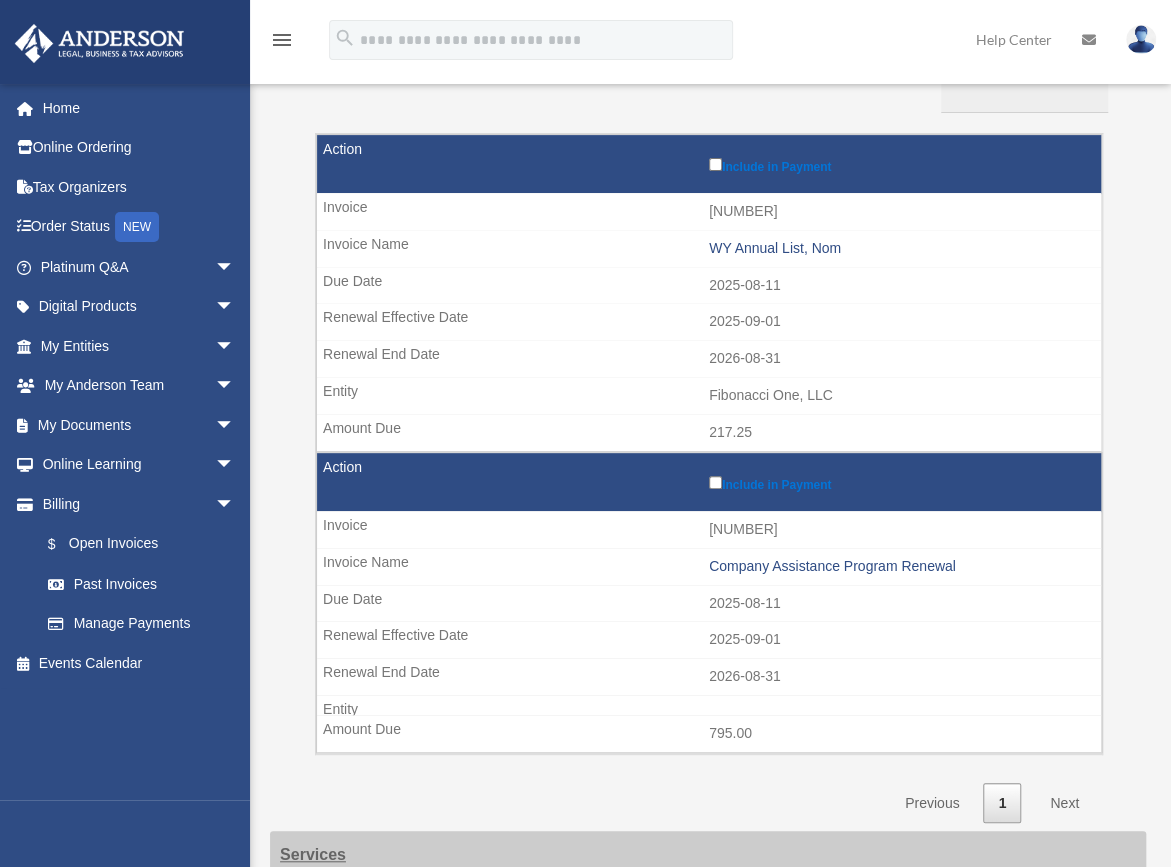scroll, scrollTop: 200, scrollLeft: 0, axis: vertical 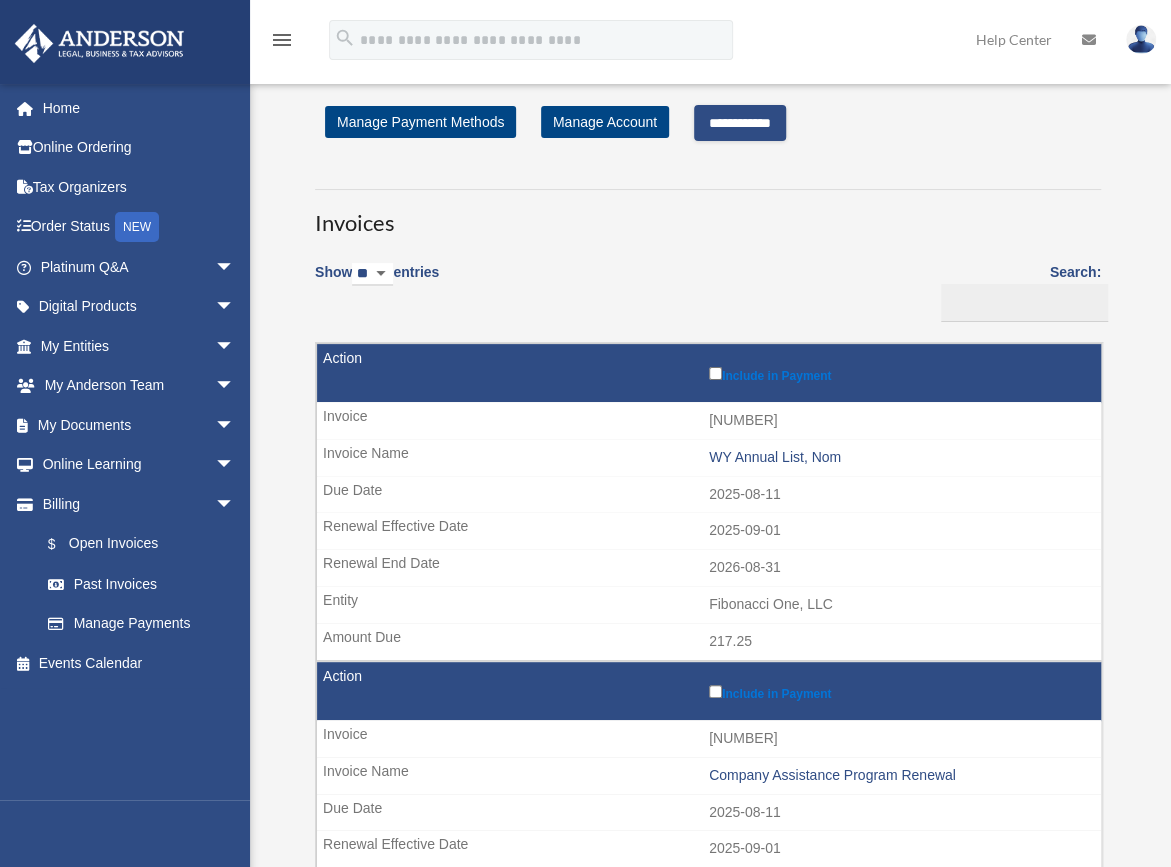 click on "**********" at bounding box center [740, 123] 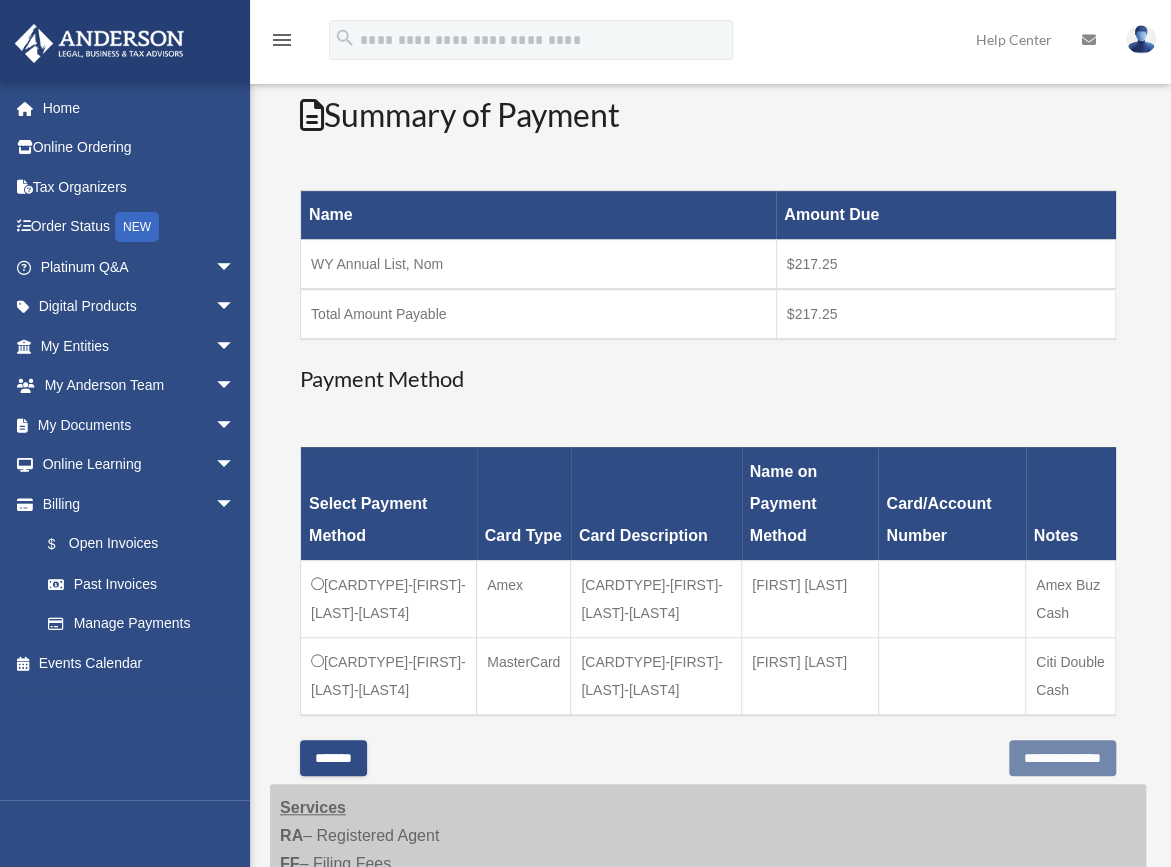 scroll, scrollTop: 266, scrollLeft: 0, axis: vertical 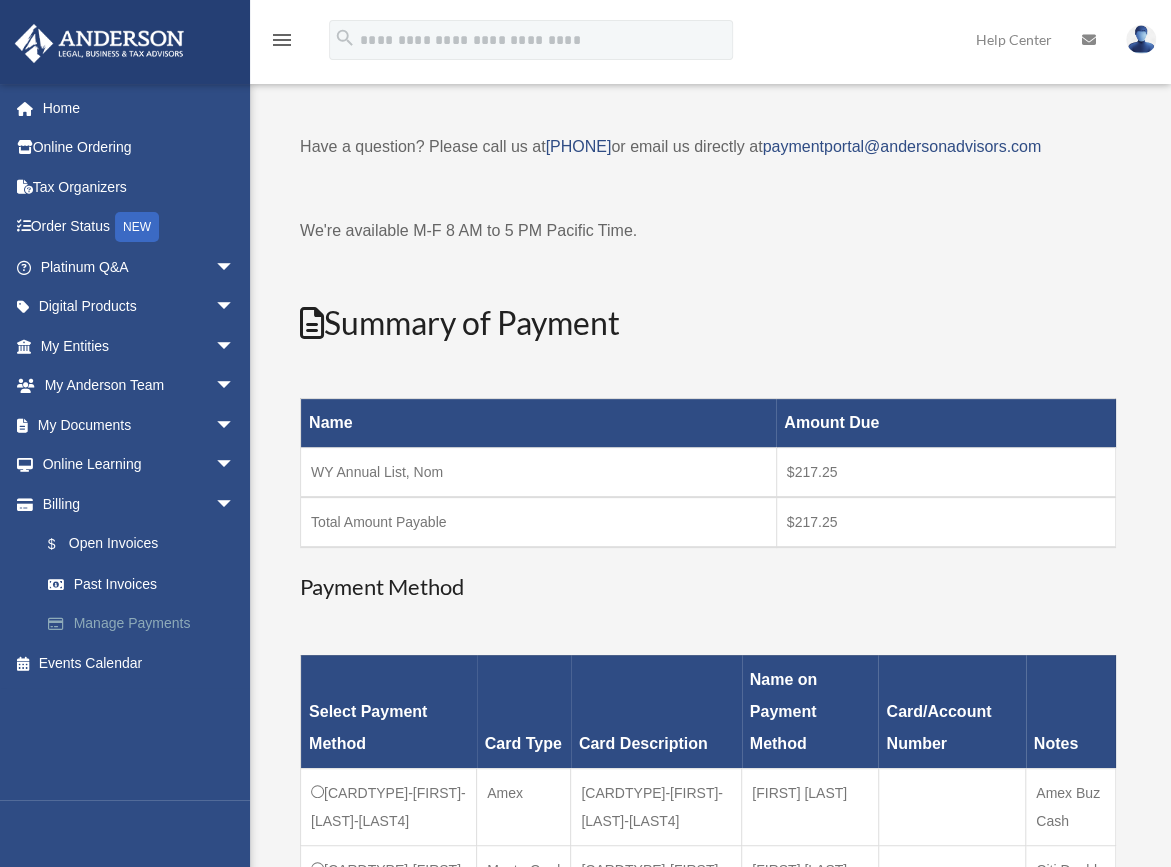 click on "Manage Payments" at bounding box center [146, 624] 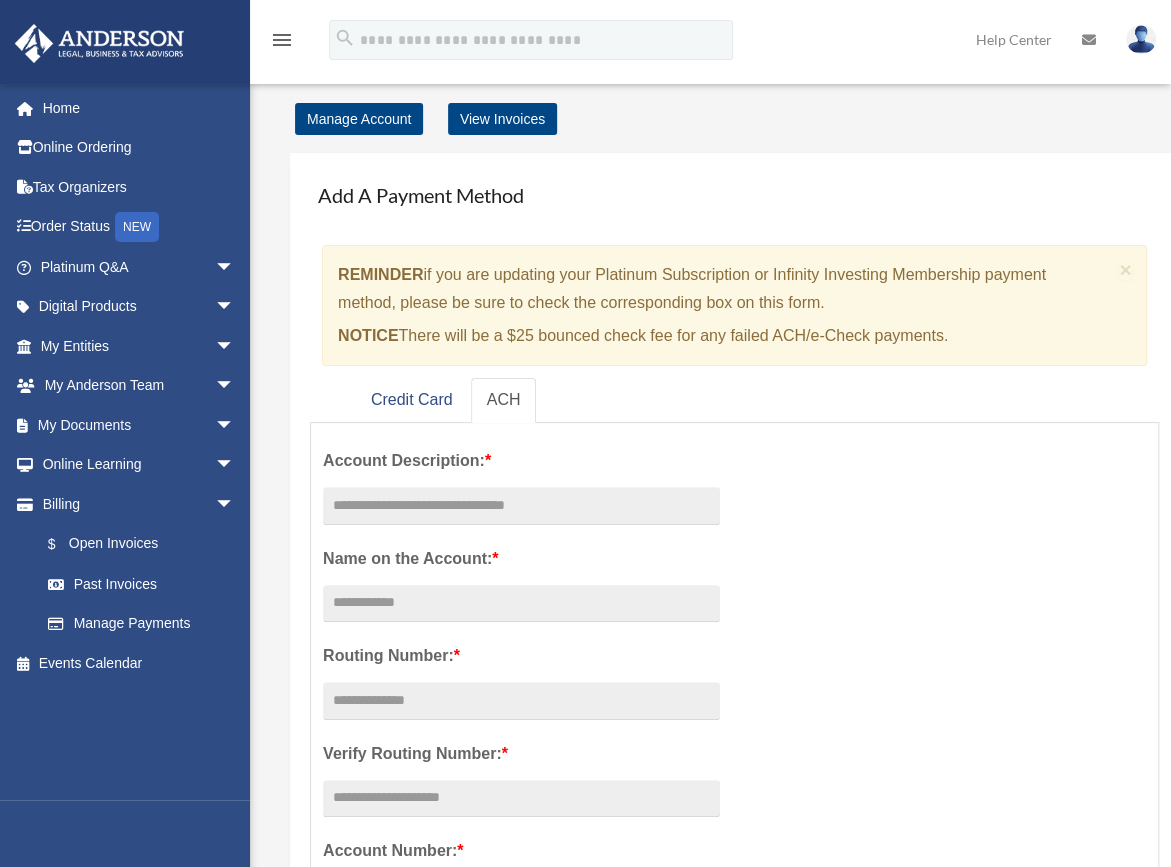scroll, scrollTop: 0, scrollLeft: 0, axis: both 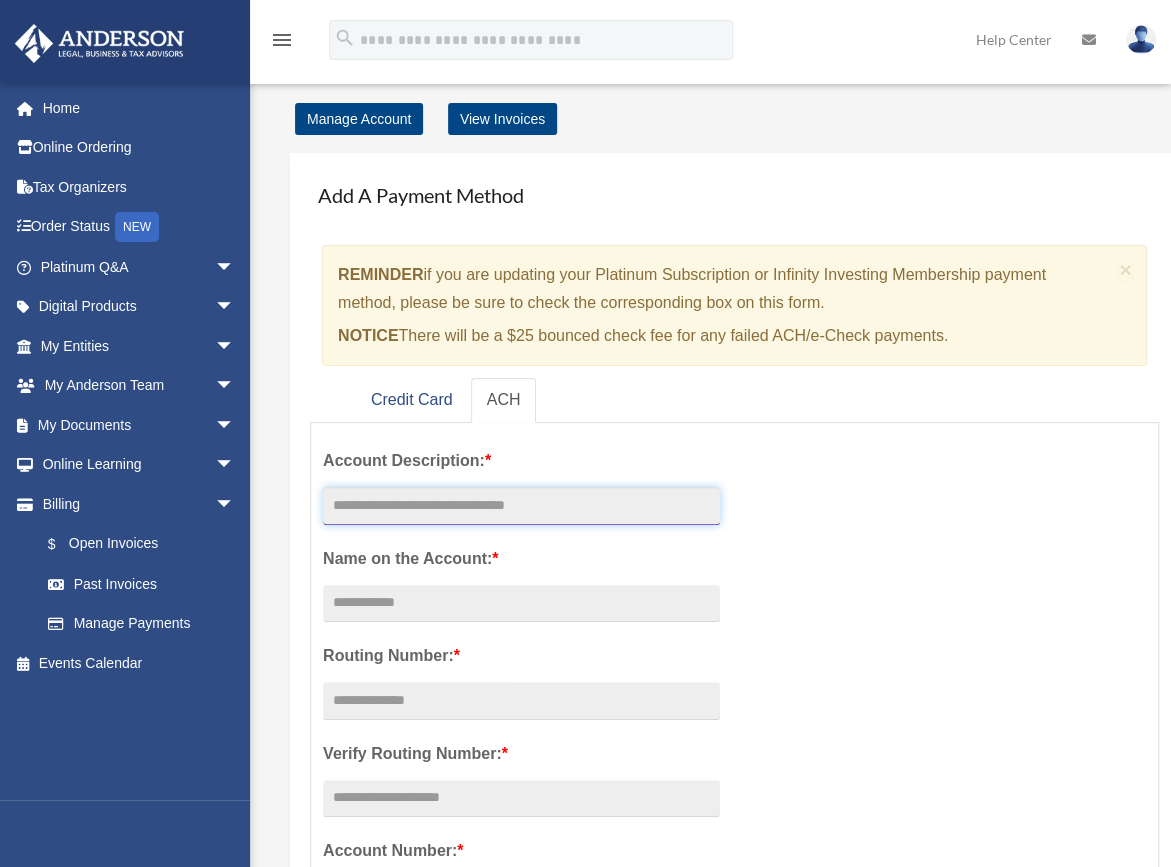 click at bounding box center (521, 506) 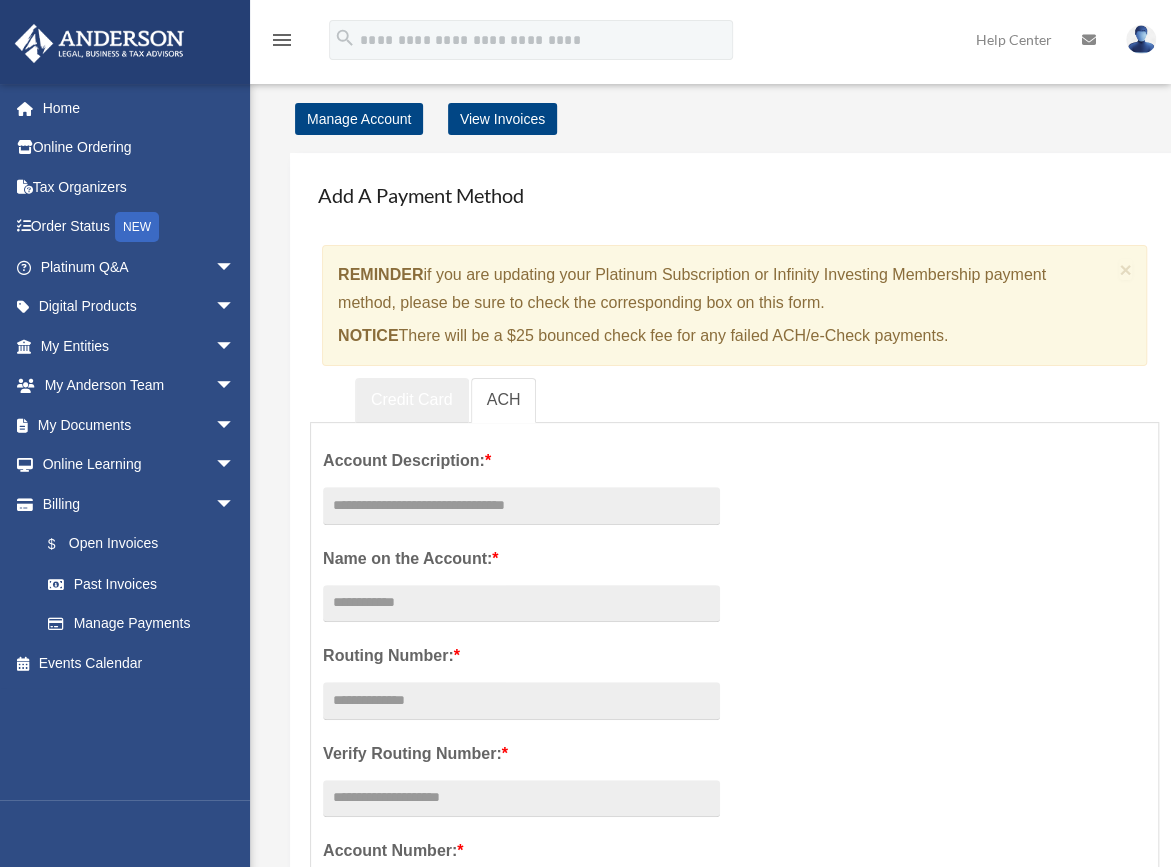 click on "Credit Card" at bounding box center (412, 400) 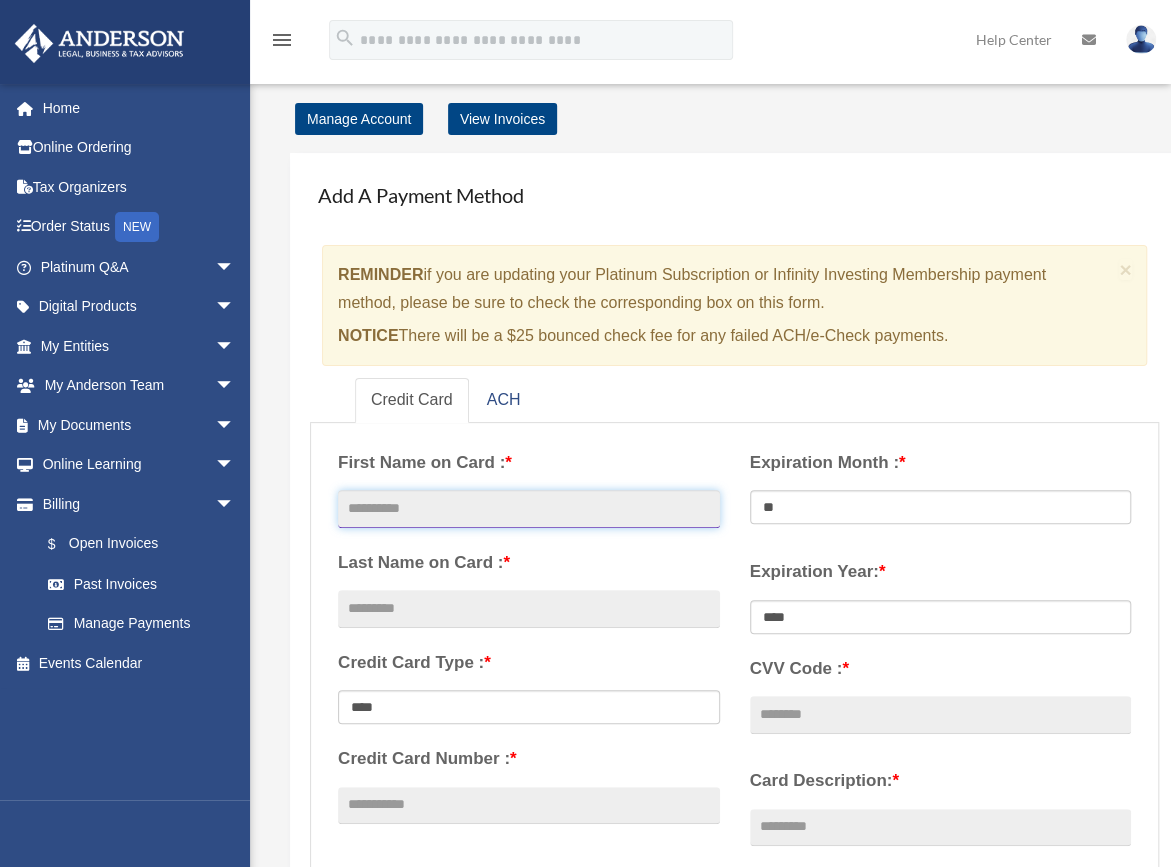 click at bounding box center [529, 509] 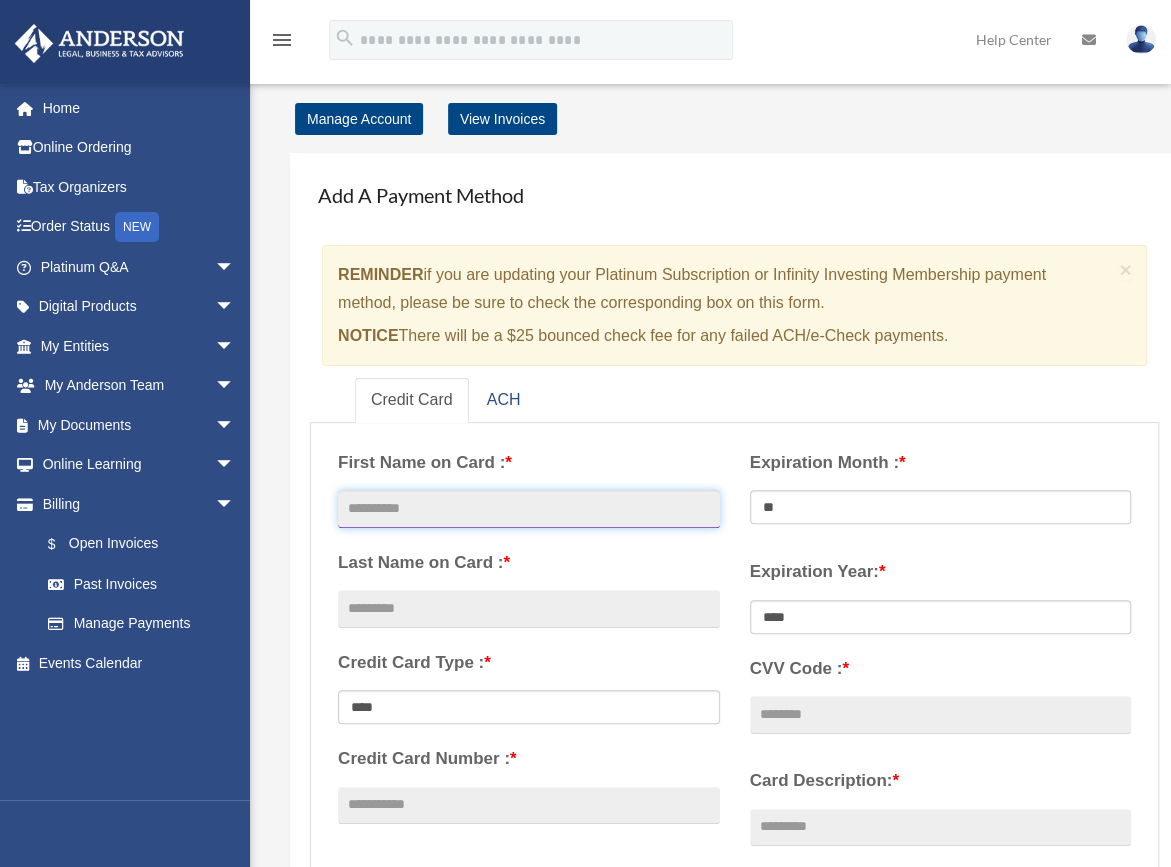 type on "********" 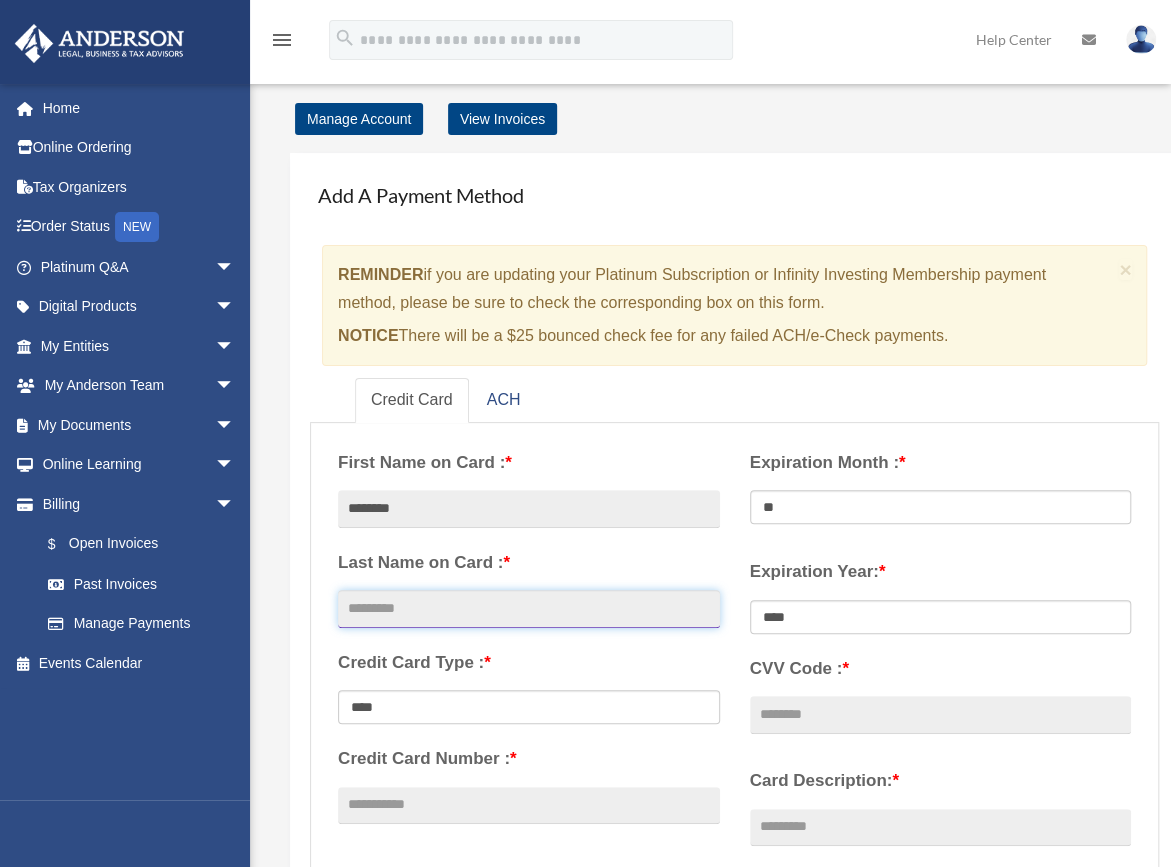 type on "*******" 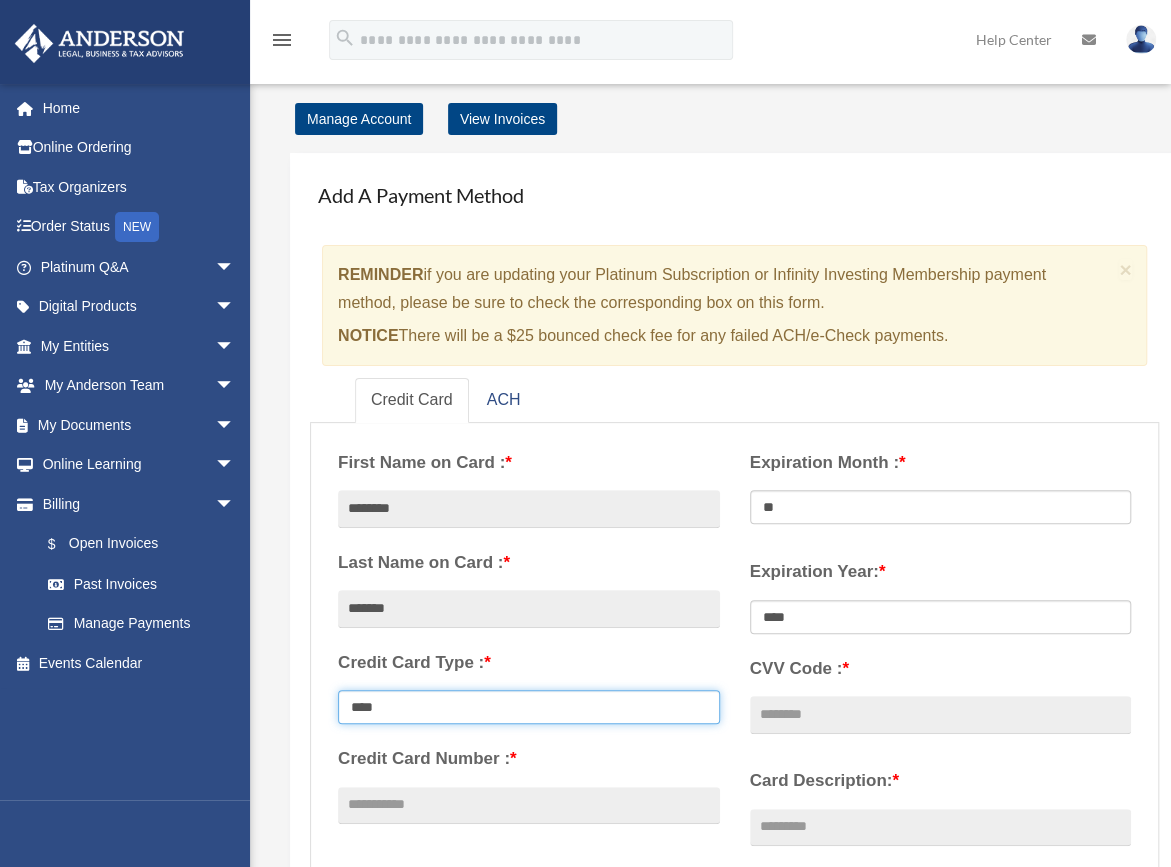 select on "**********" 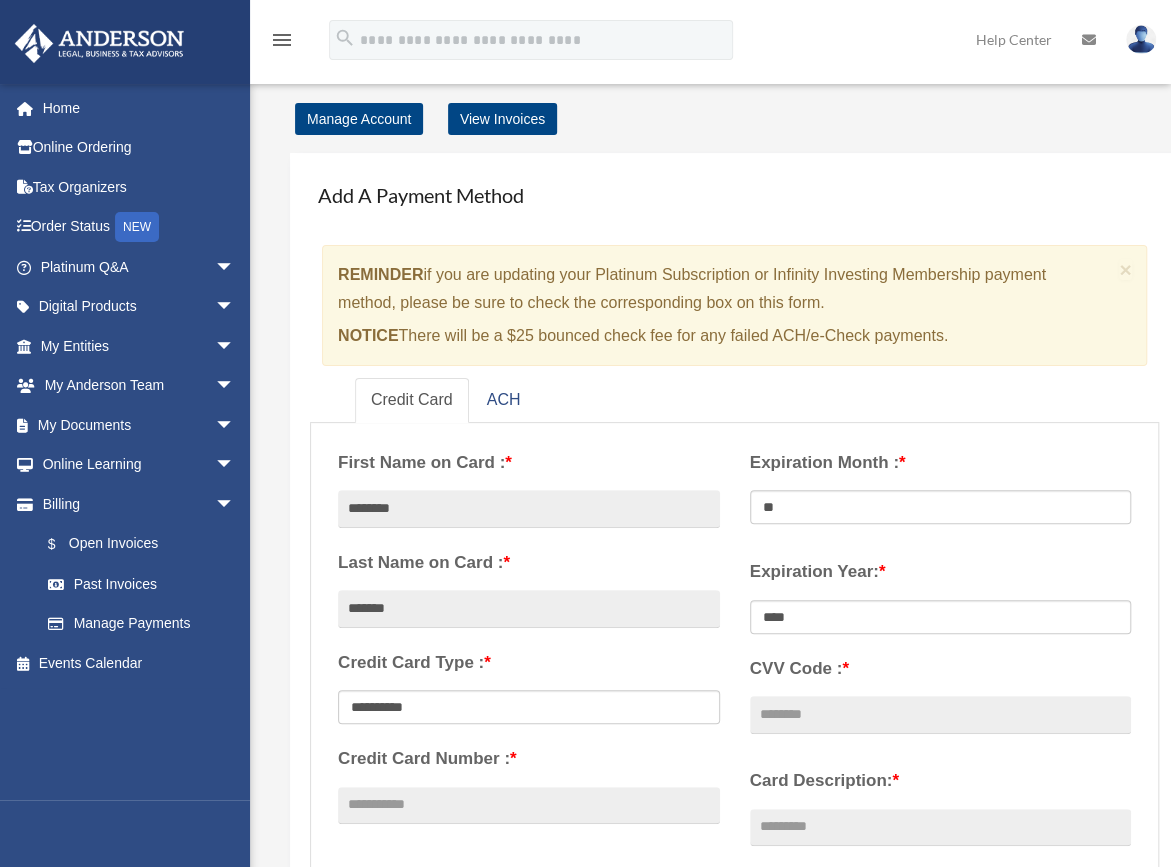 type on "**********" 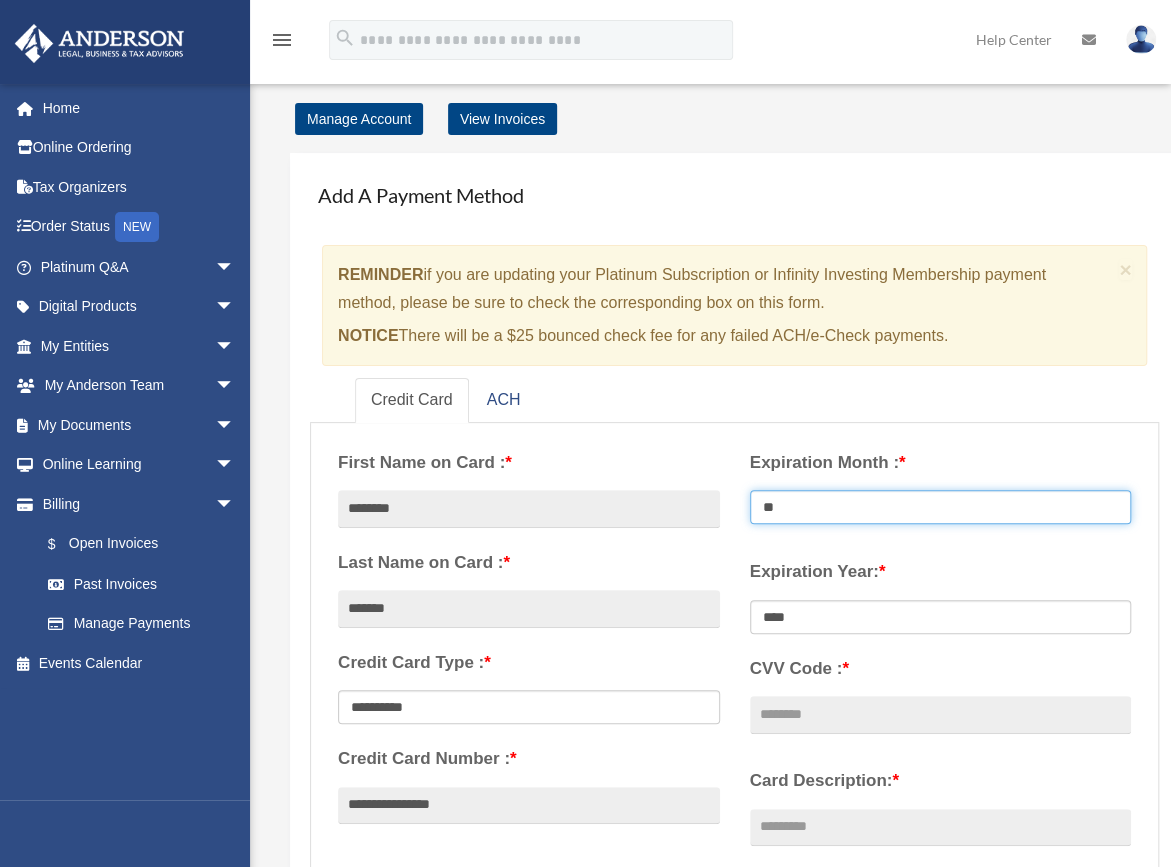 select on "**" 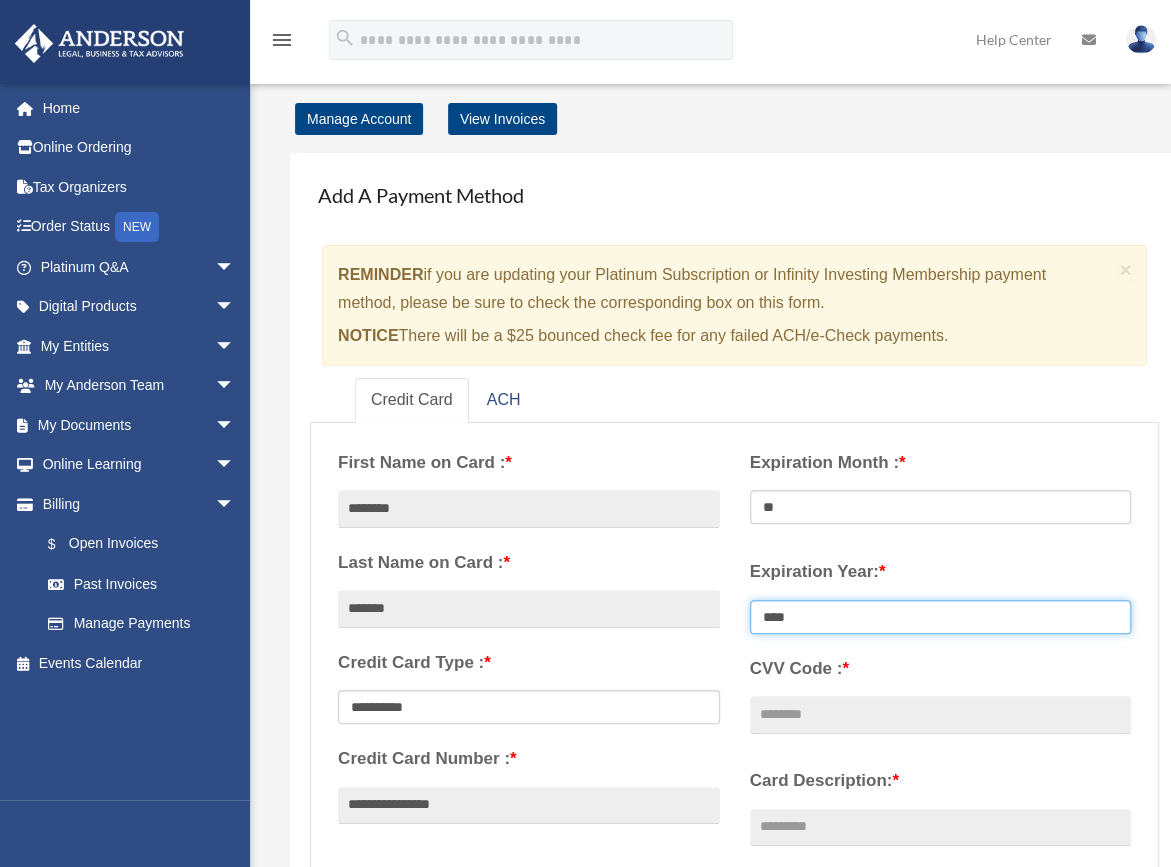 select on "****" 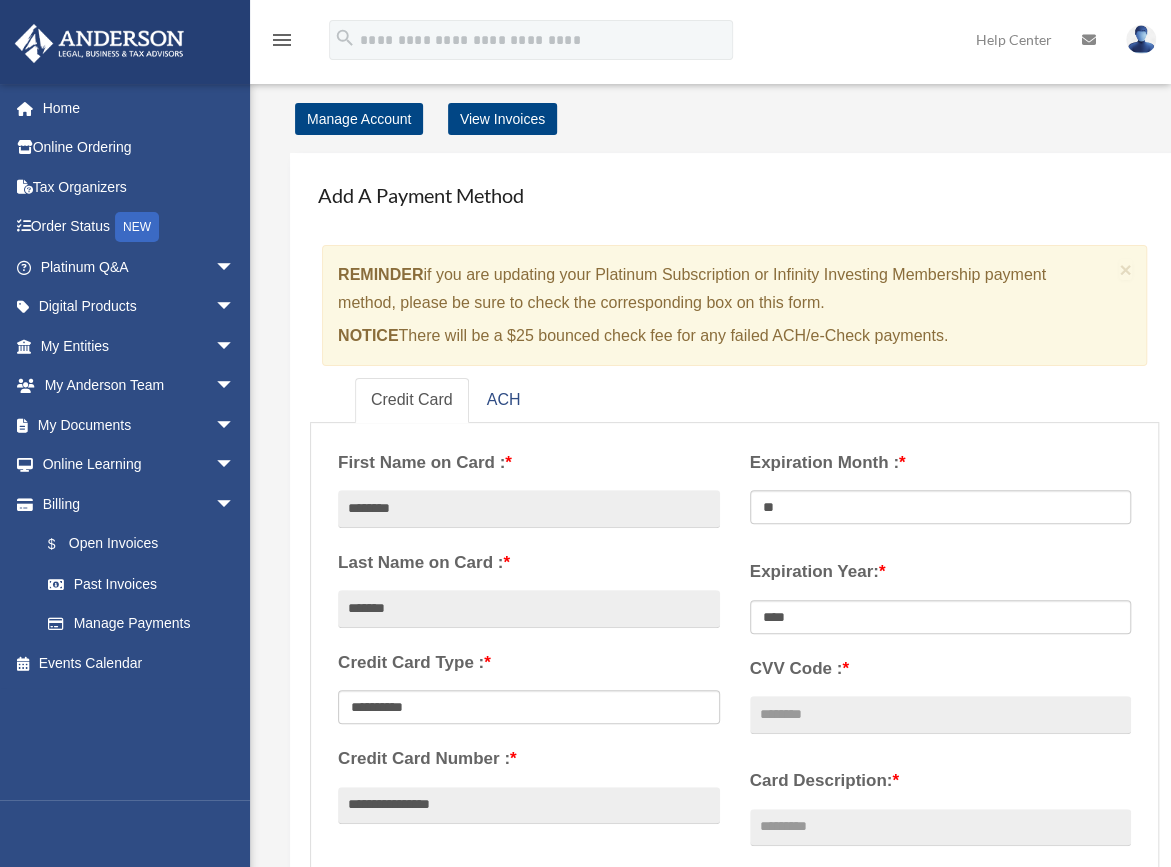 type on "***" 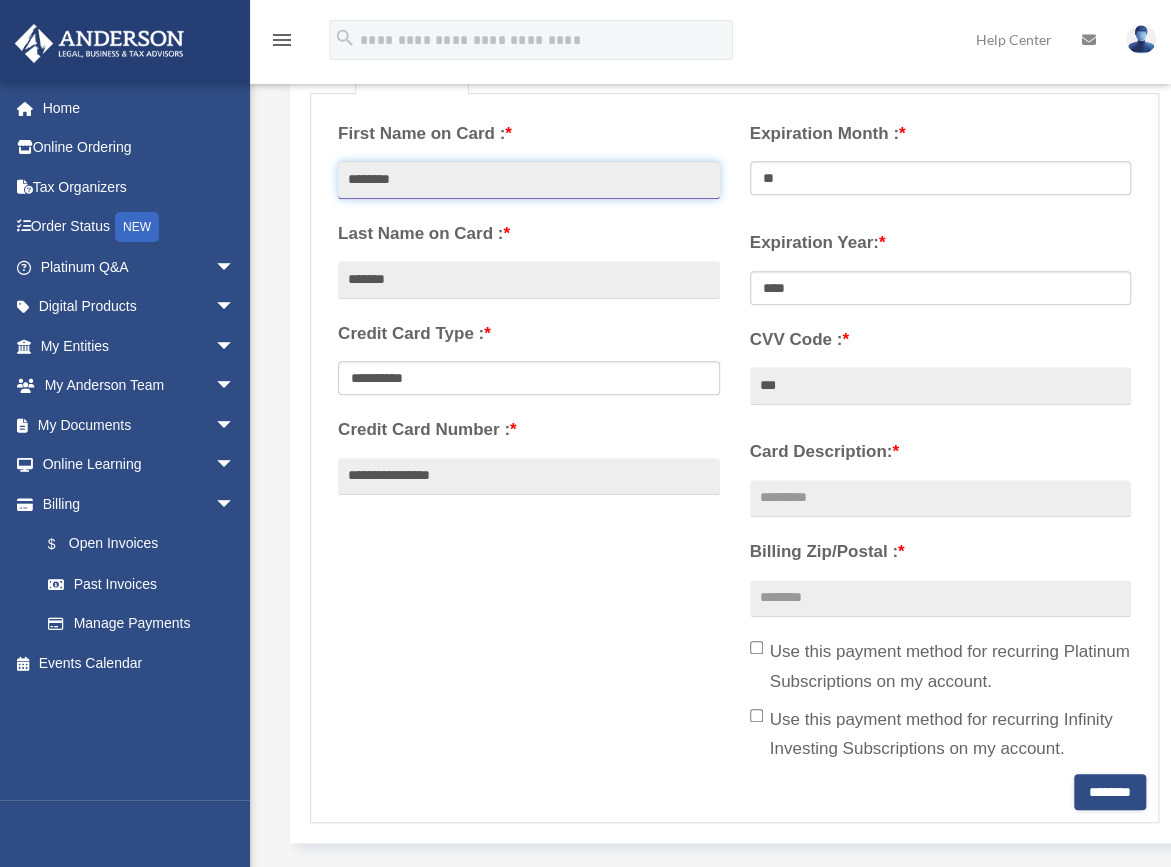 scroll, scrollTop: 333, scrollLeft: 0, axis: vertical 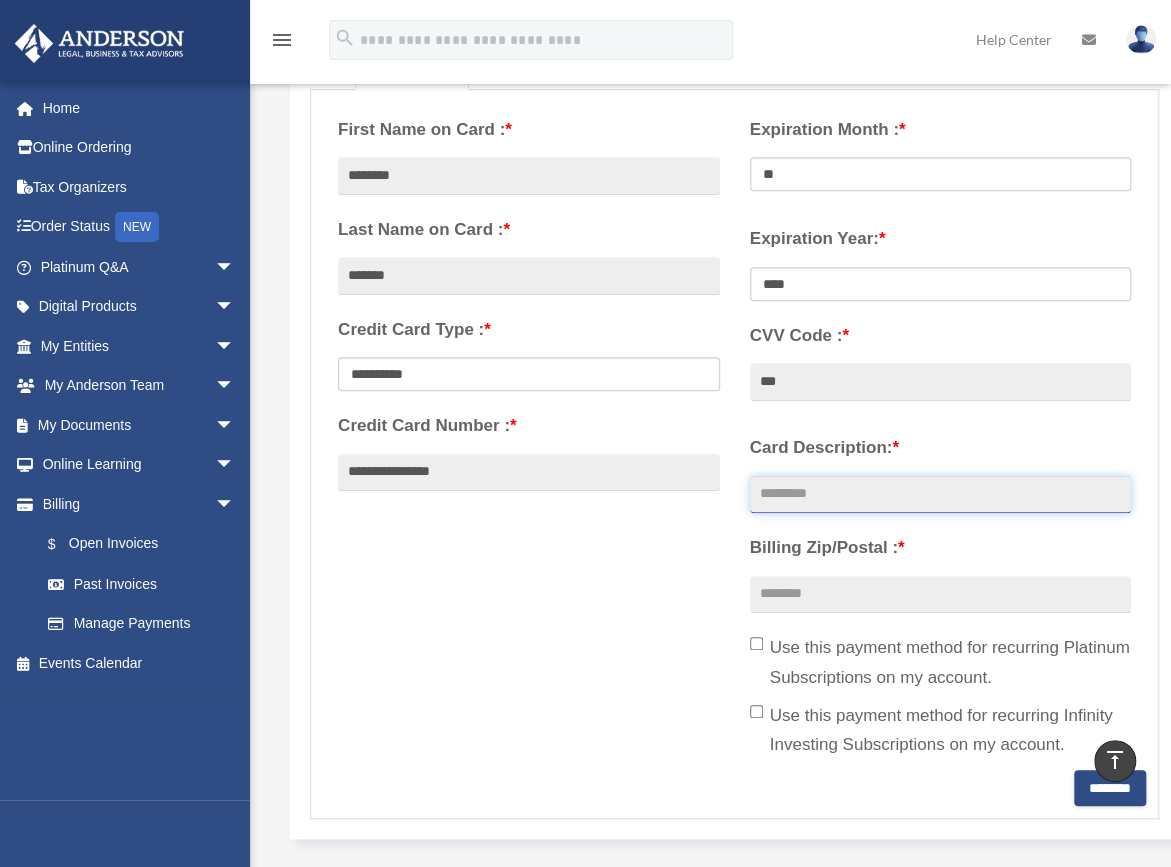 click on "Card Description: *" at bounding box center [941, 495] 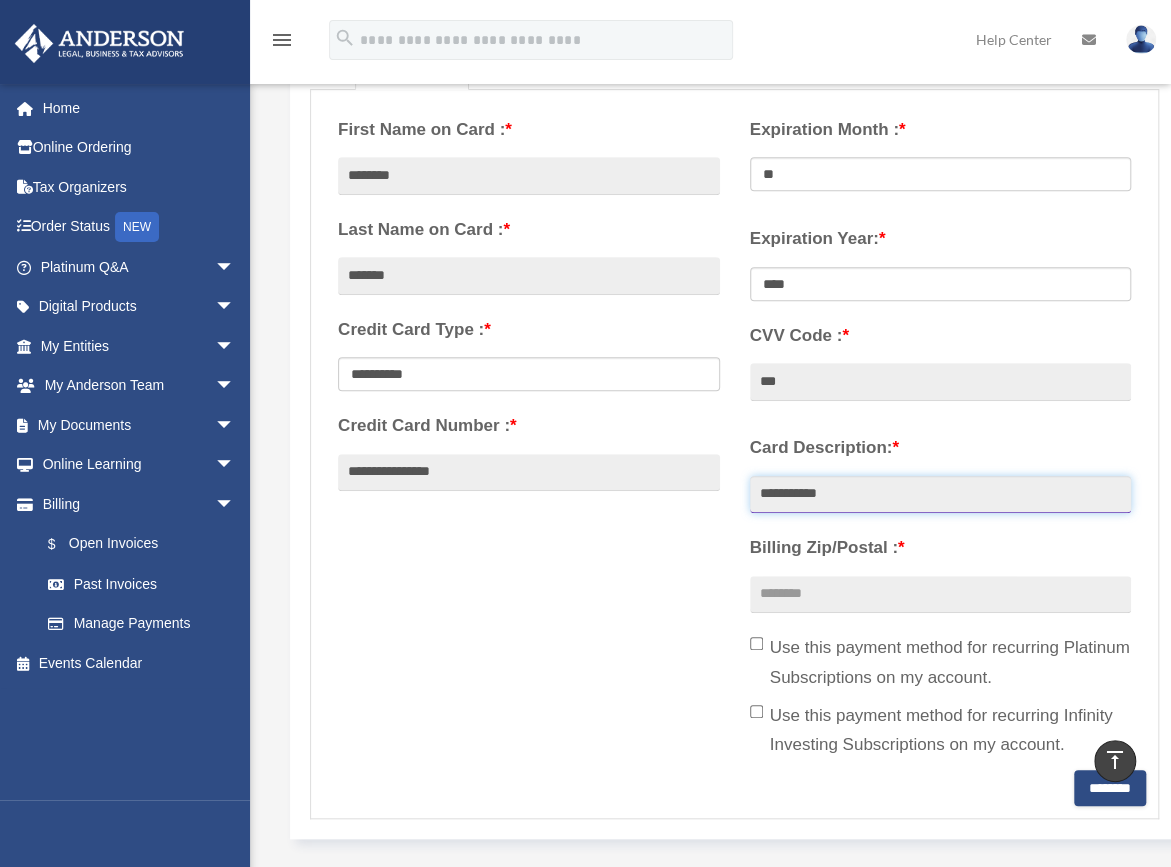 type on "**********" 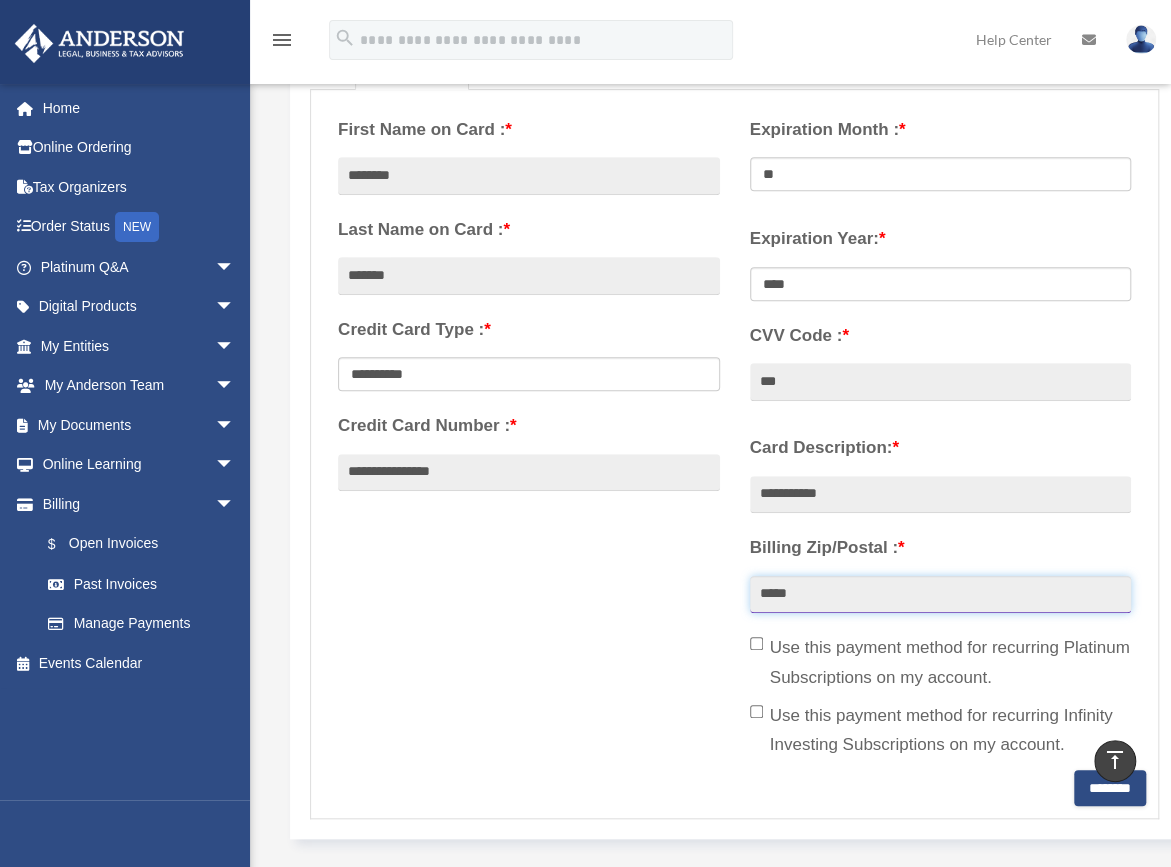 type on "*****" 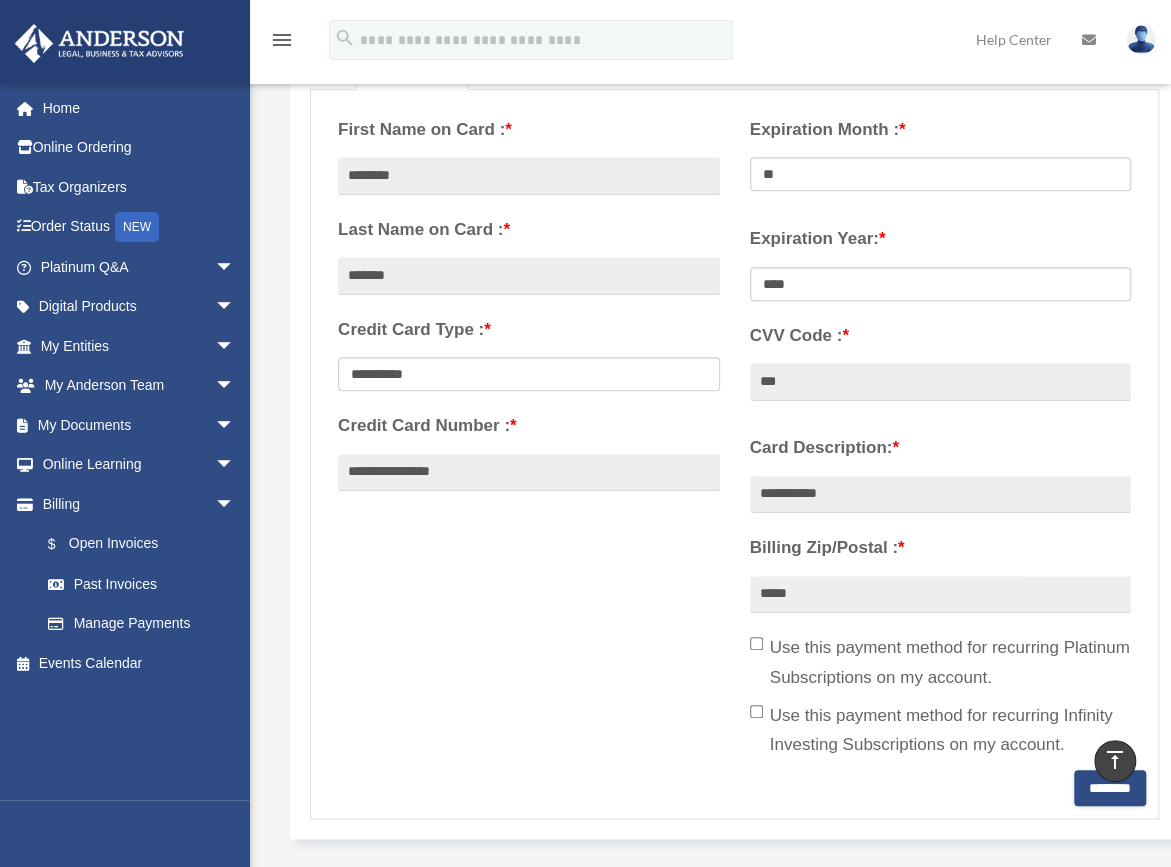 click on "**********" at bounding box center (734, 436) 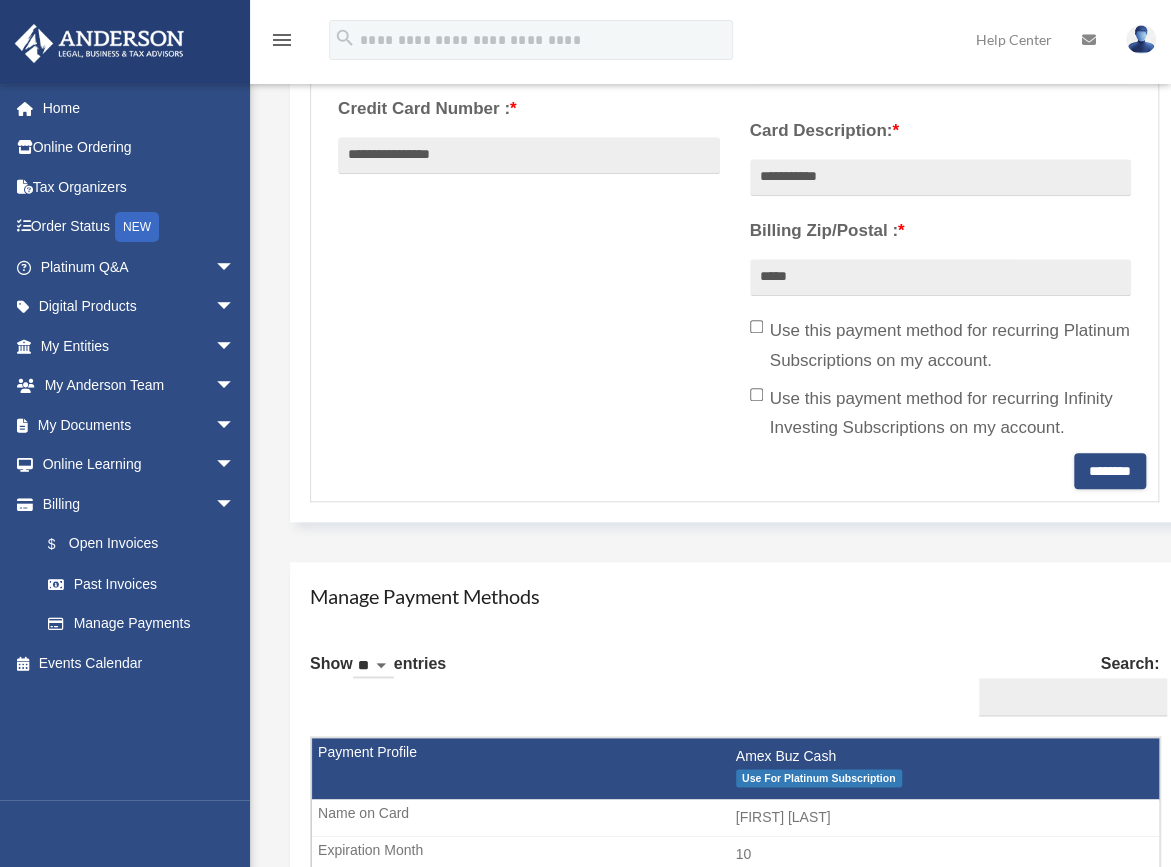 scroll, scrollTop: 666, scrollLeft: 0, axis: vertical 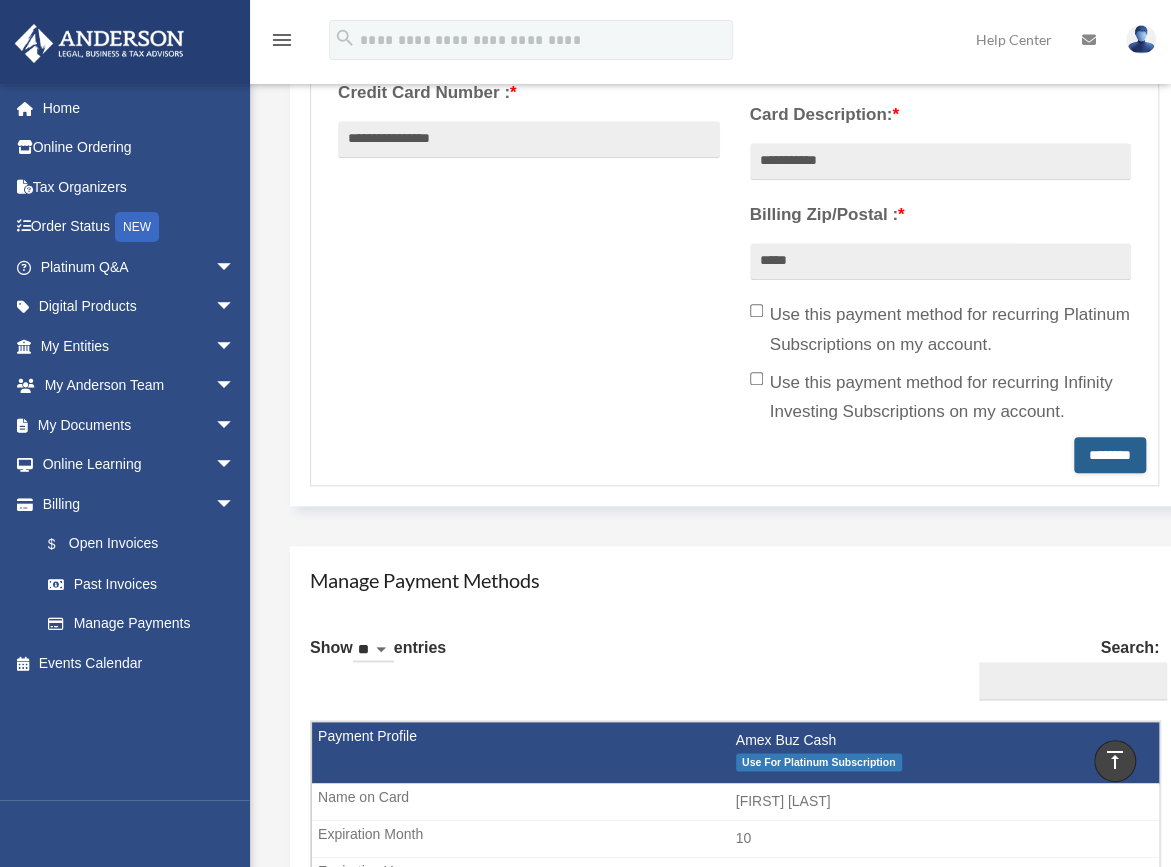 click on "********" at bounding box center [1110, 455] 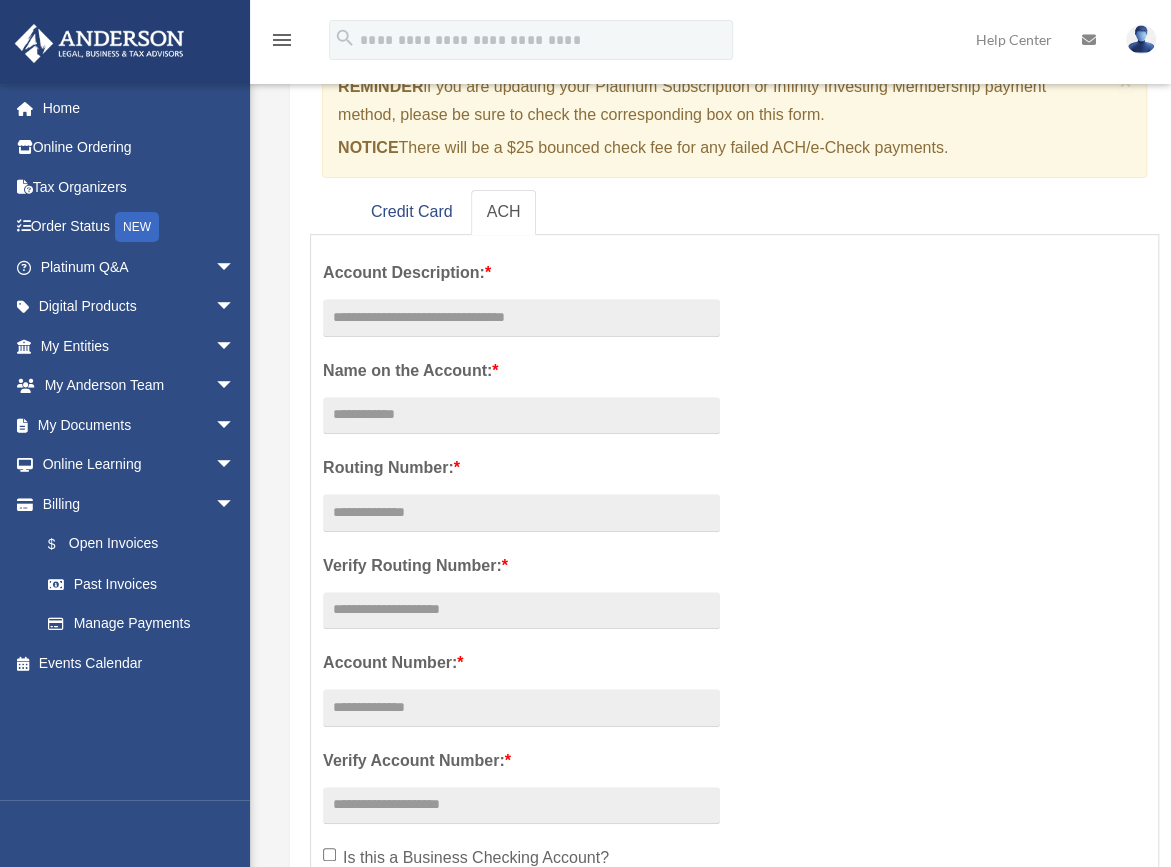 scroll, scrollTop: 200, scrollLeft: 0, axis: vertical 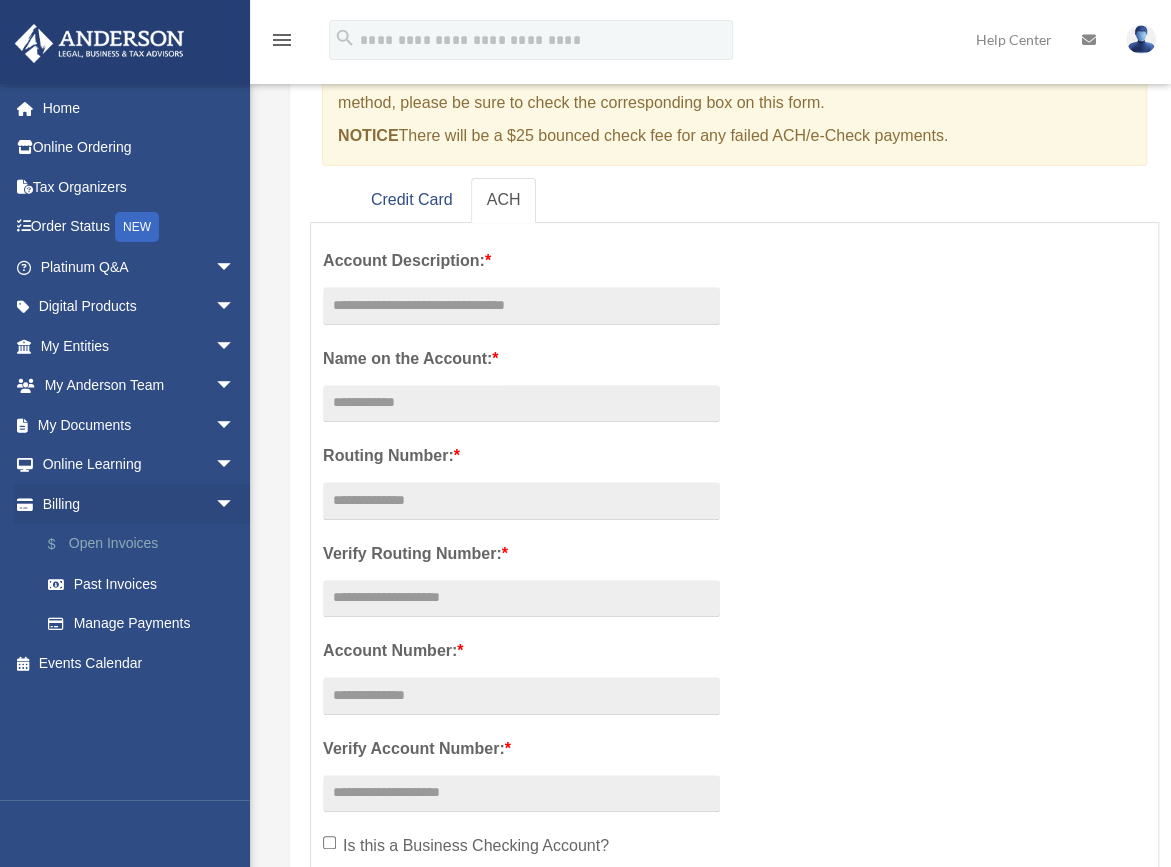 click on "$ Open Invoices" at bounding box center [146, 544] 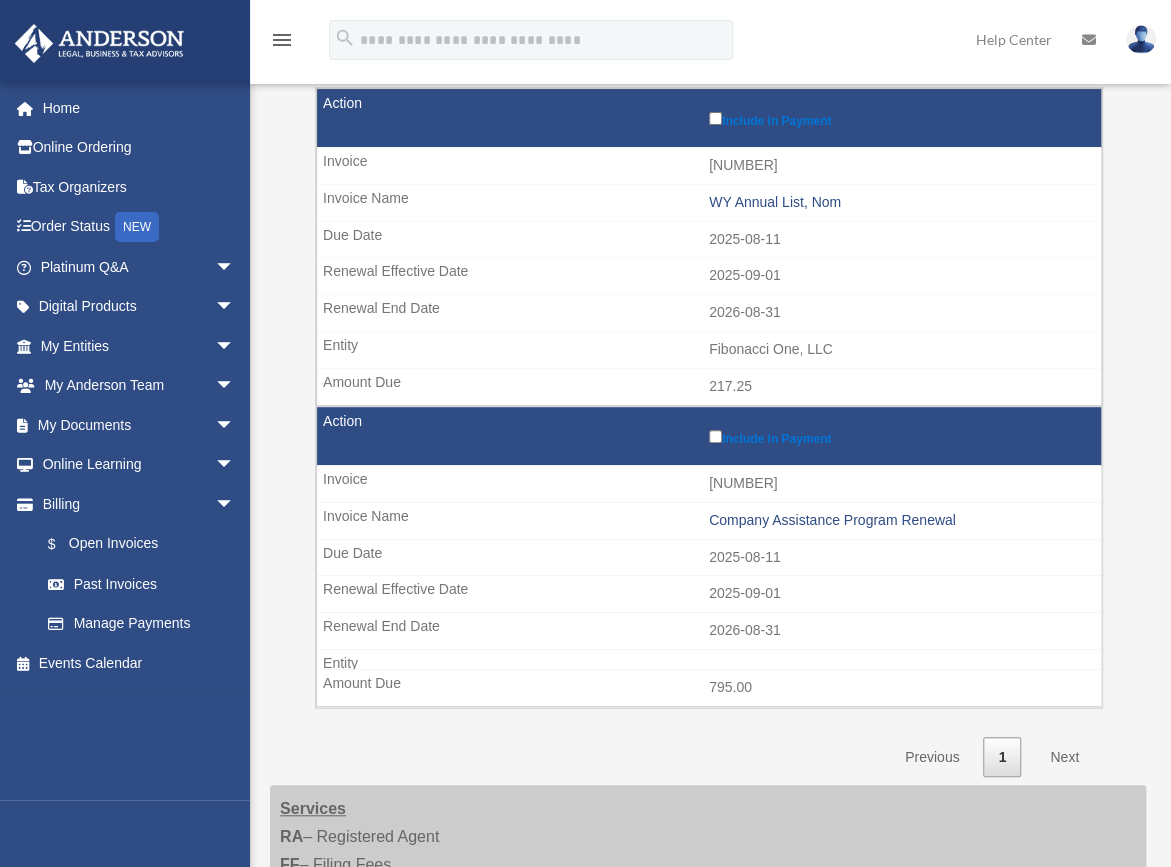 scroll, scrollTop: 266, scrollLeft: 0, axis: vertical 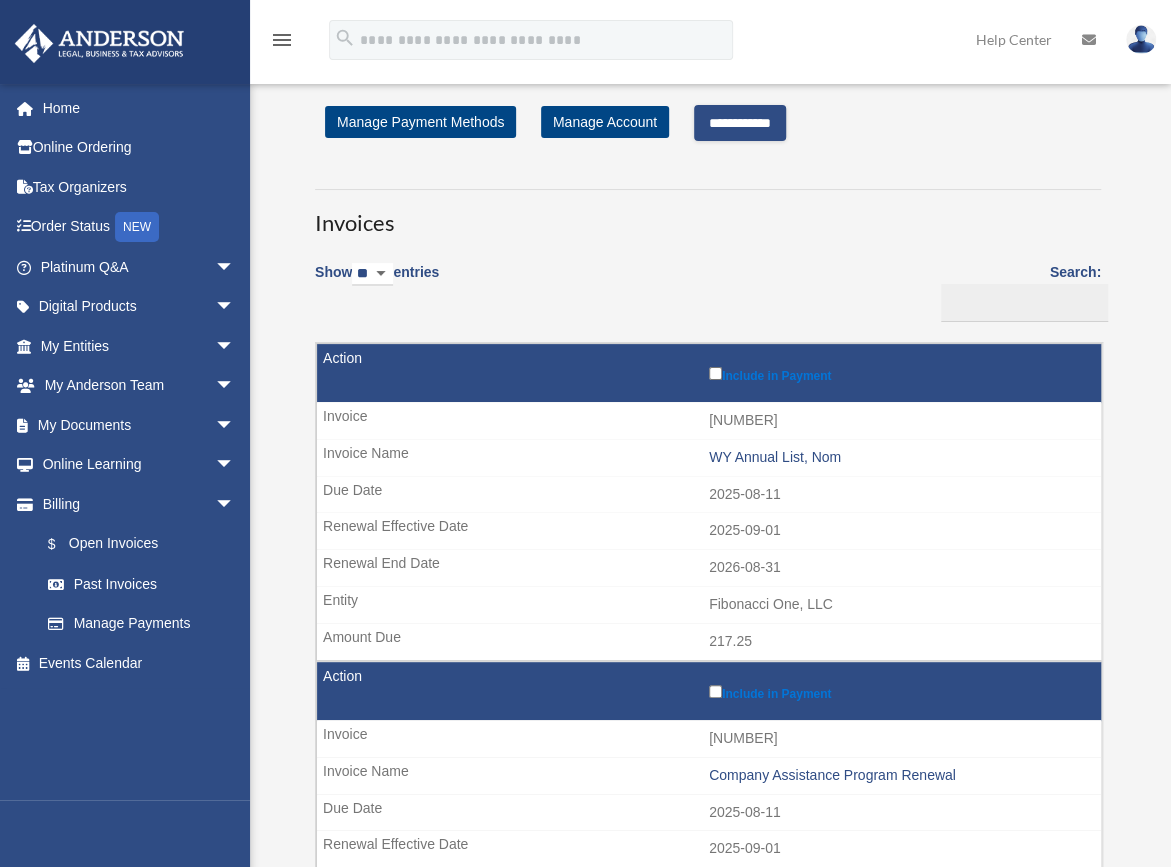 click on "**********" at bounding box center (740, 123) 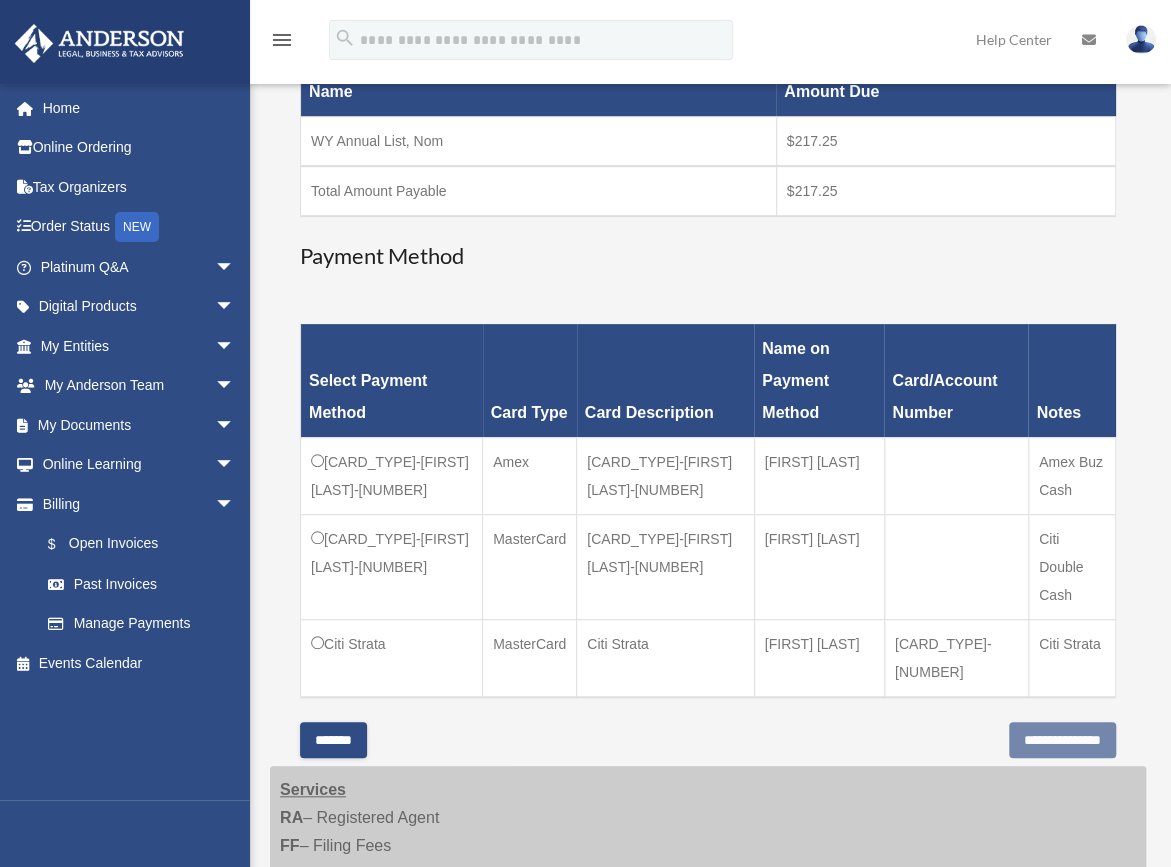 scroll, scrollTop: 333, scrollLeft: 0, axis: vertical 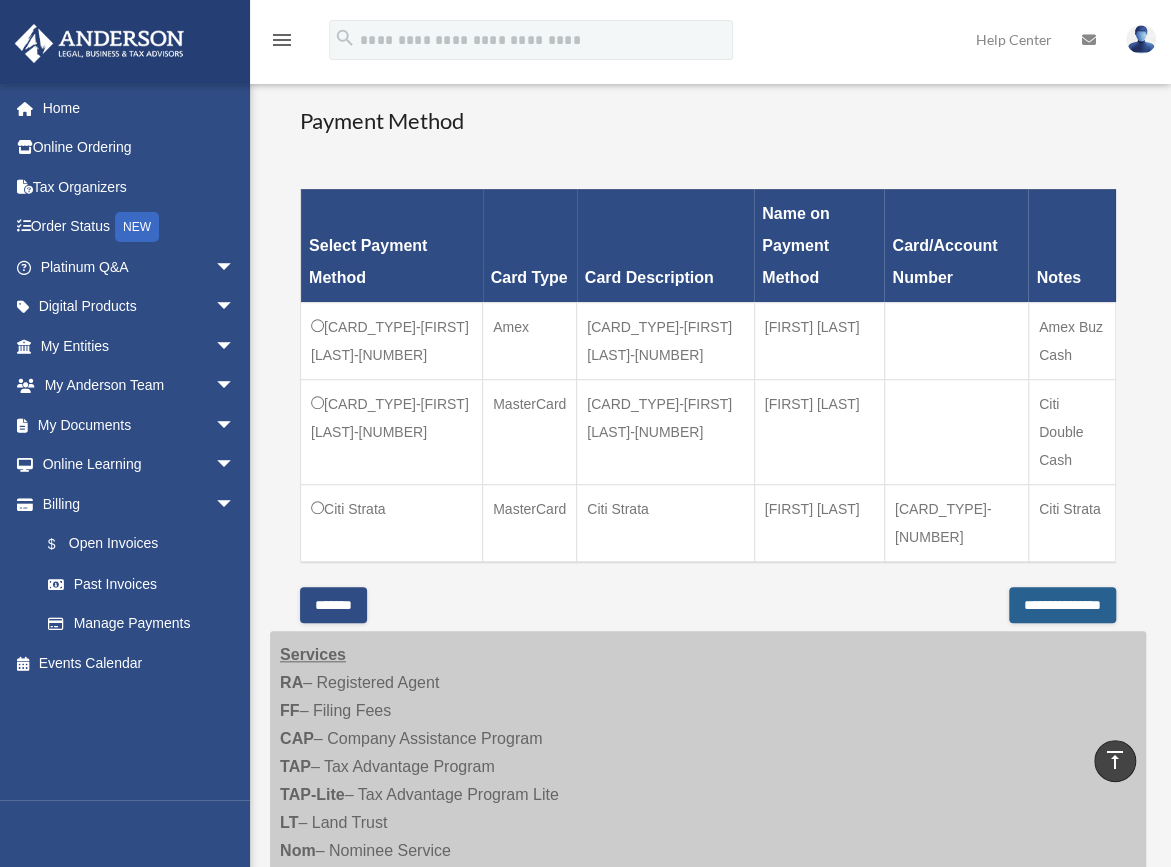 click on "**********" at bounding box center (1062, 605) 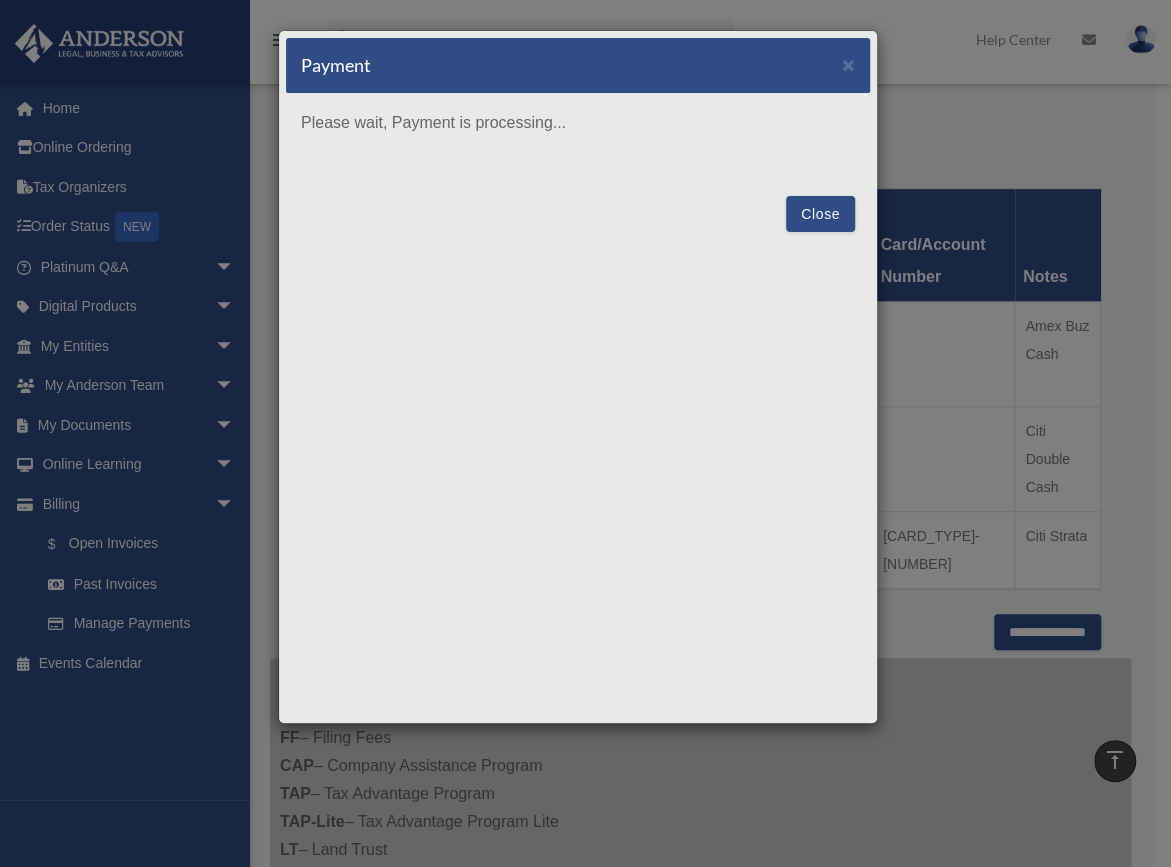 click on "Close" at bounding box center (820, 214) 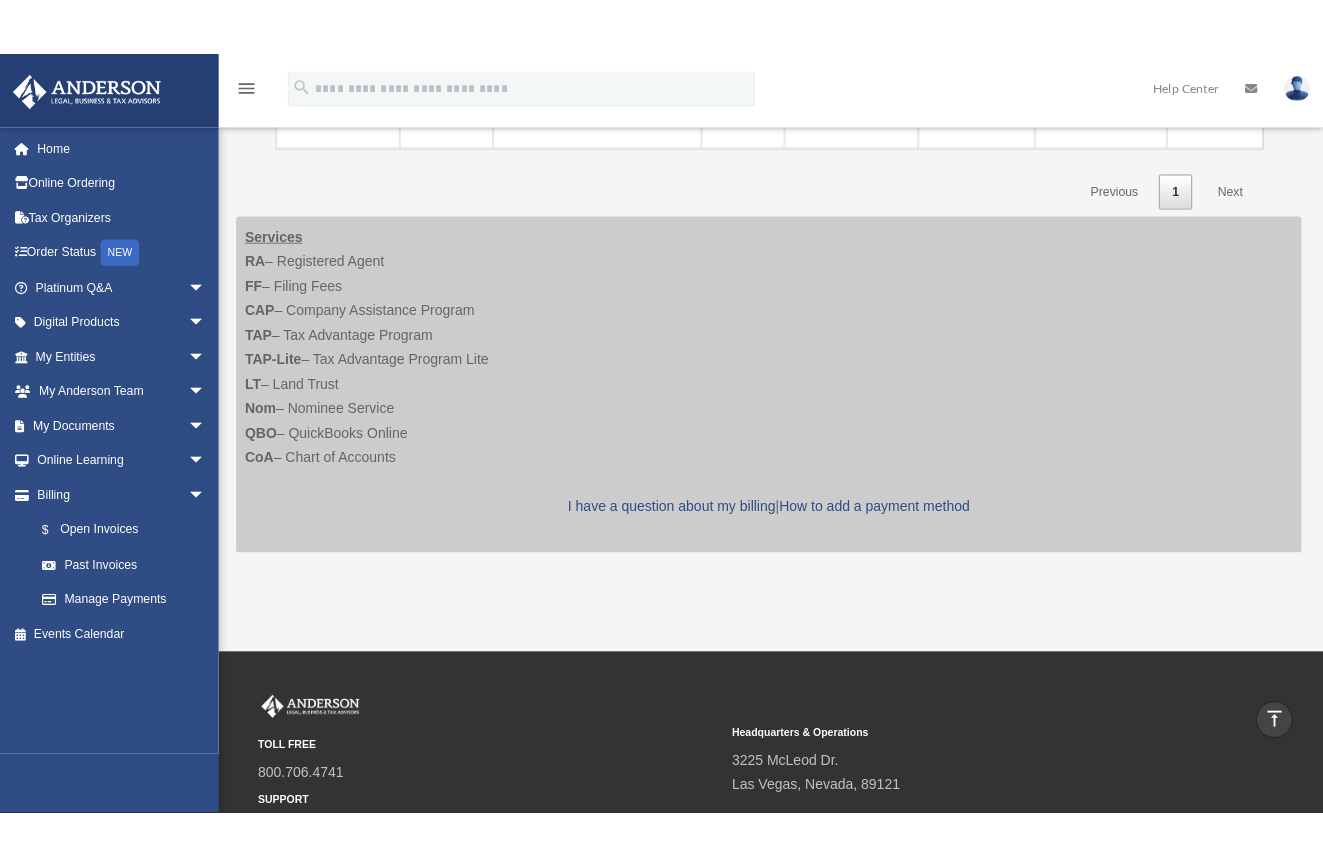 scroll, scrollTop: 472, scrollLeft: 0, axis: vertical 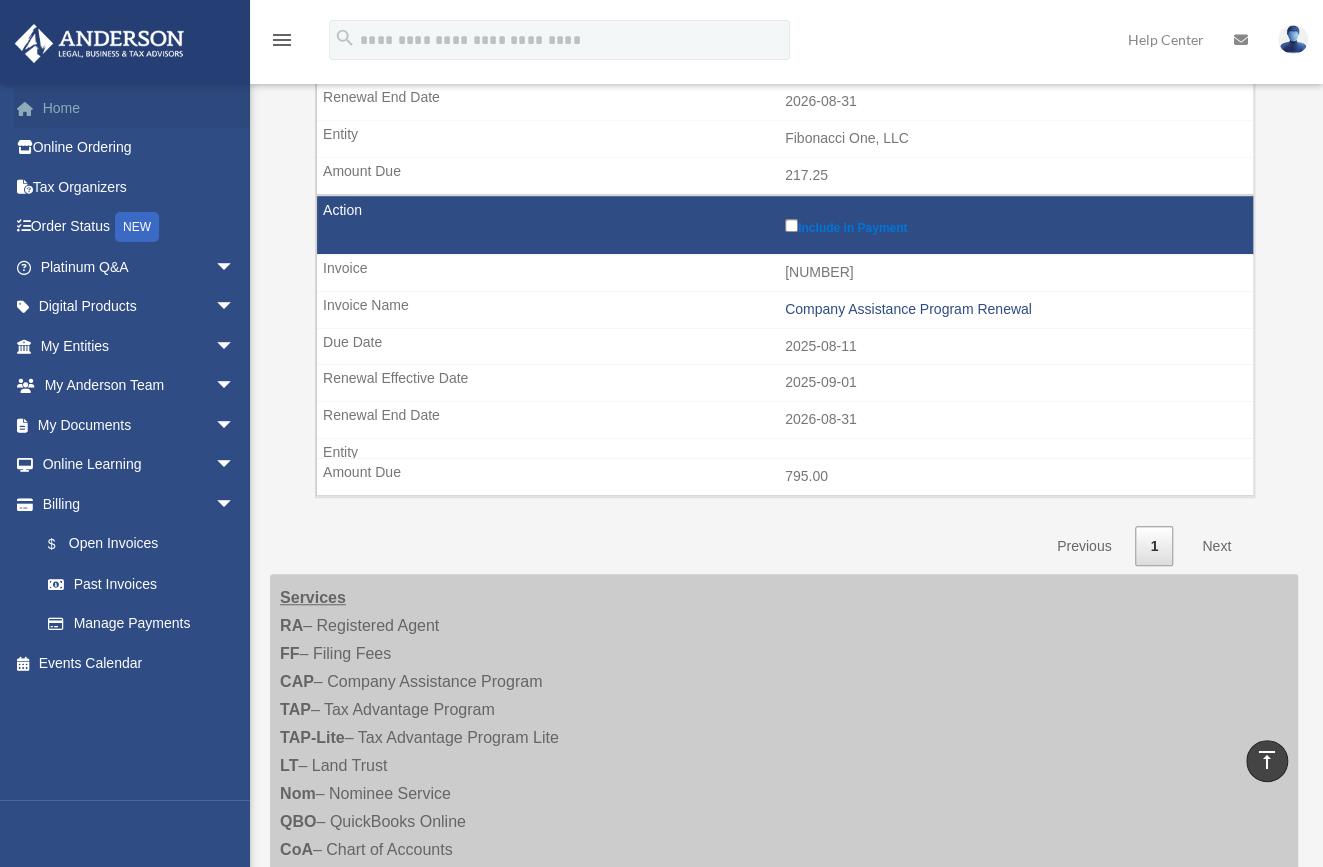 click on "Home" at bounding box center [139, 108] 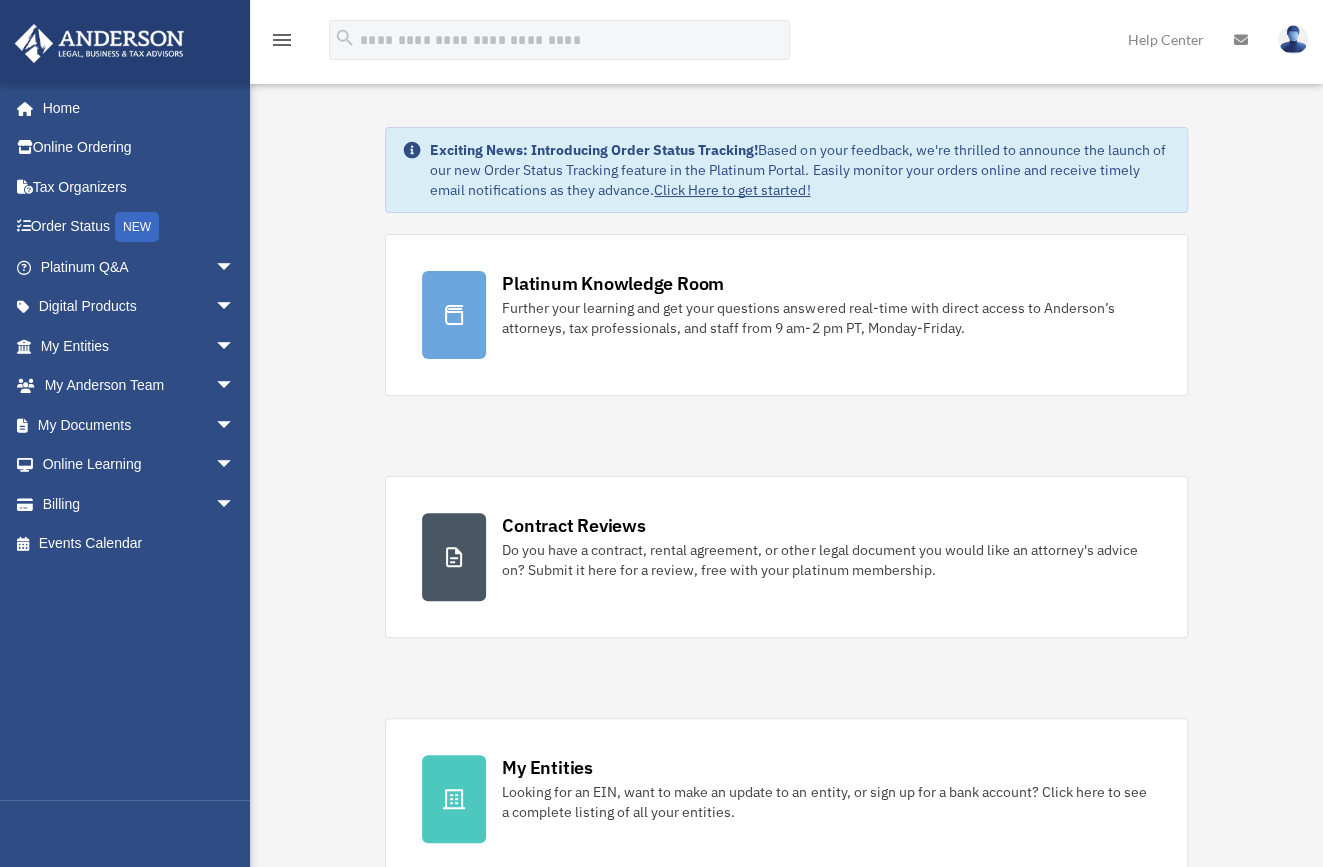 scroll, scrollTop: 0, scrollLeft: 0, axis: both 